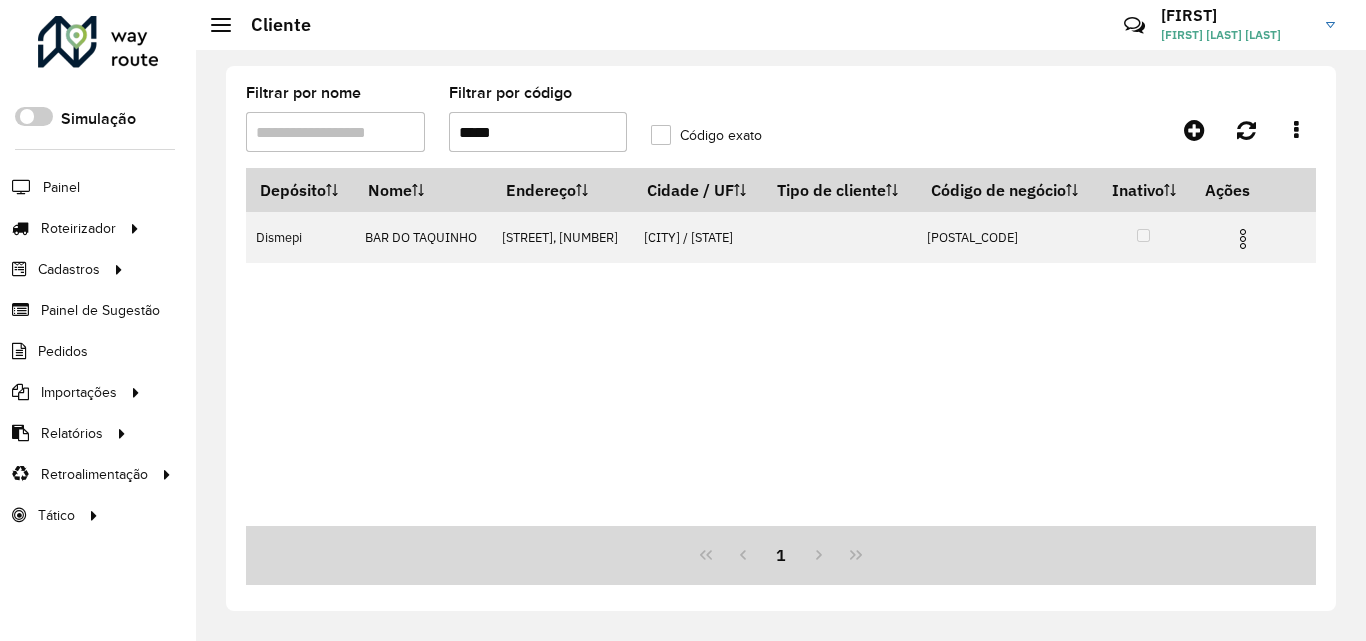 scroll, scrollTop: 0, scrollLeft: 0, axis: both 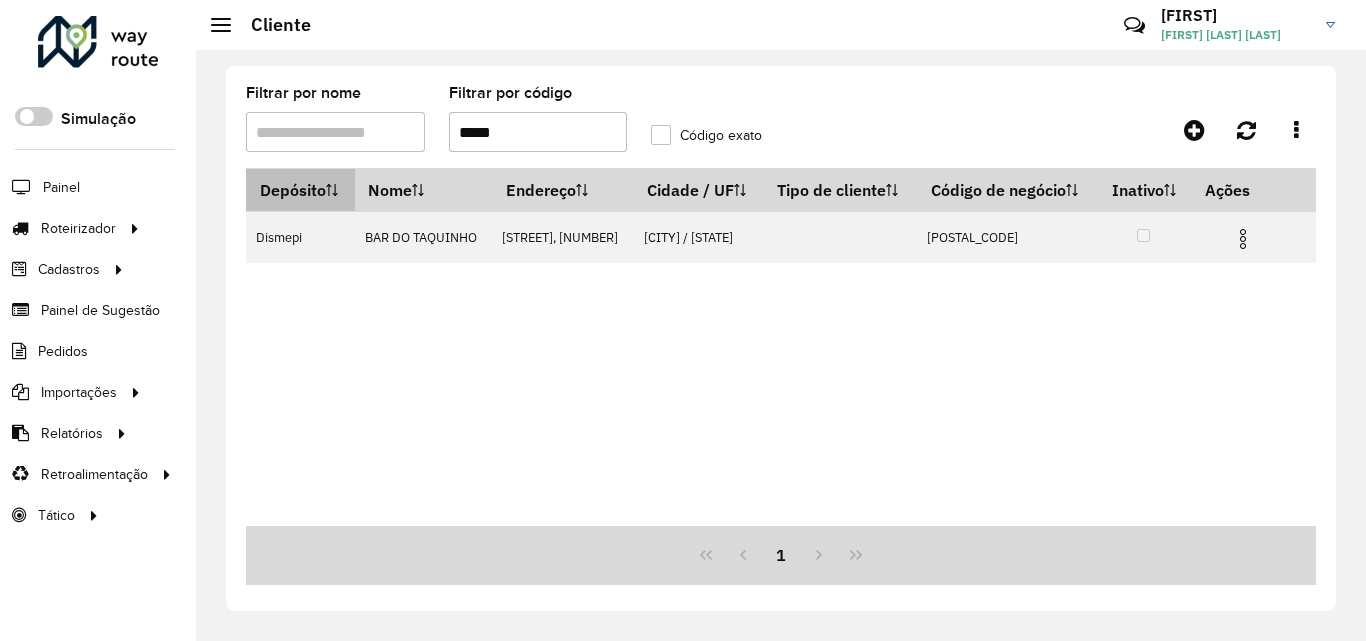 drag, startPoint x: 542, startPoint y: 149, endPoint x: 356, endPoint y: 188, distance: 190.04474 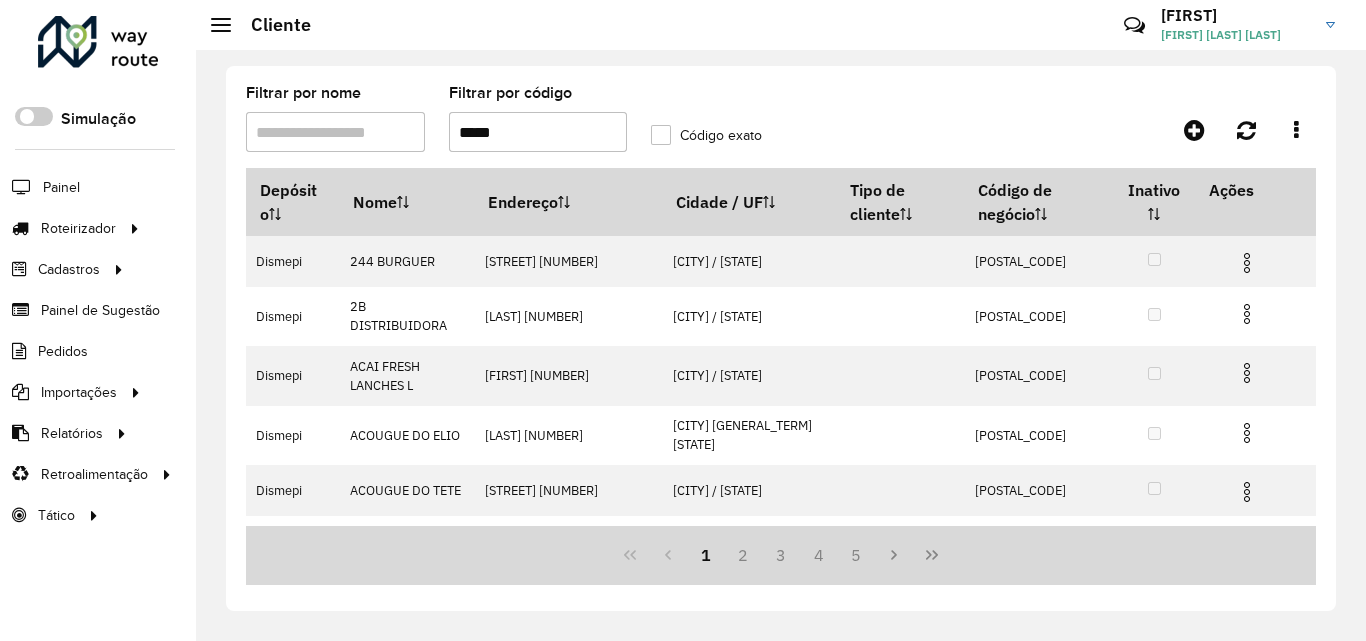 click on "*****" at bounding box center [538, 132] 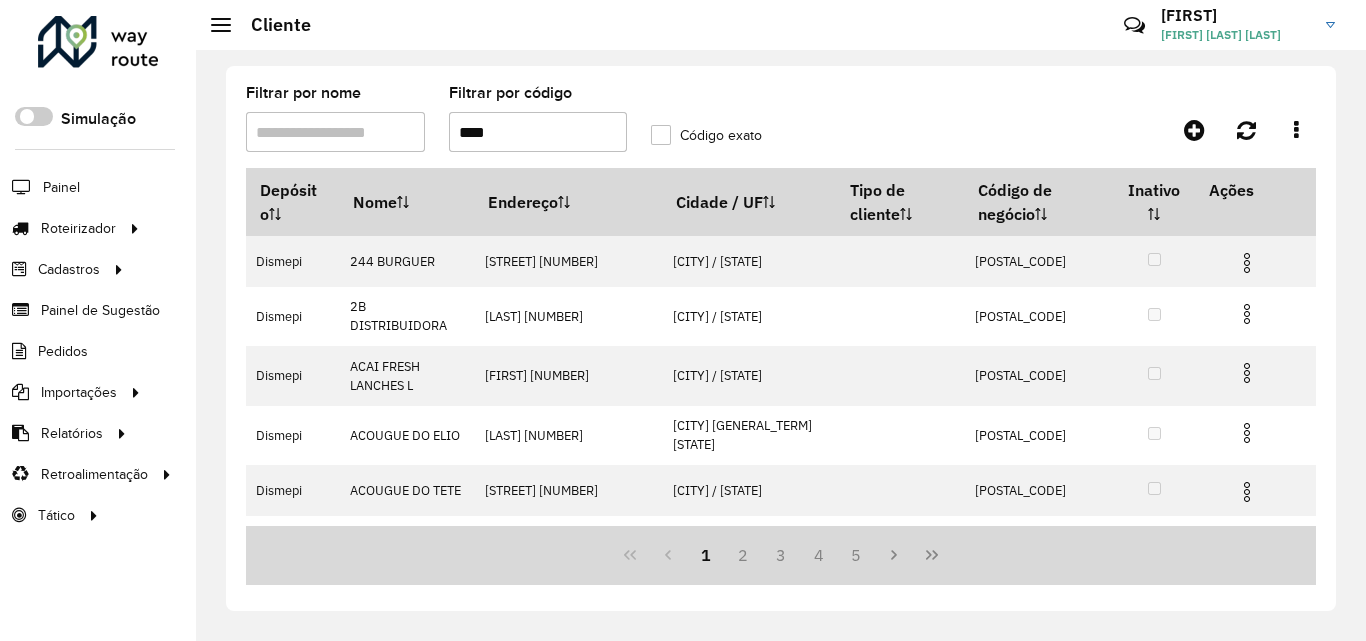type on "*****" 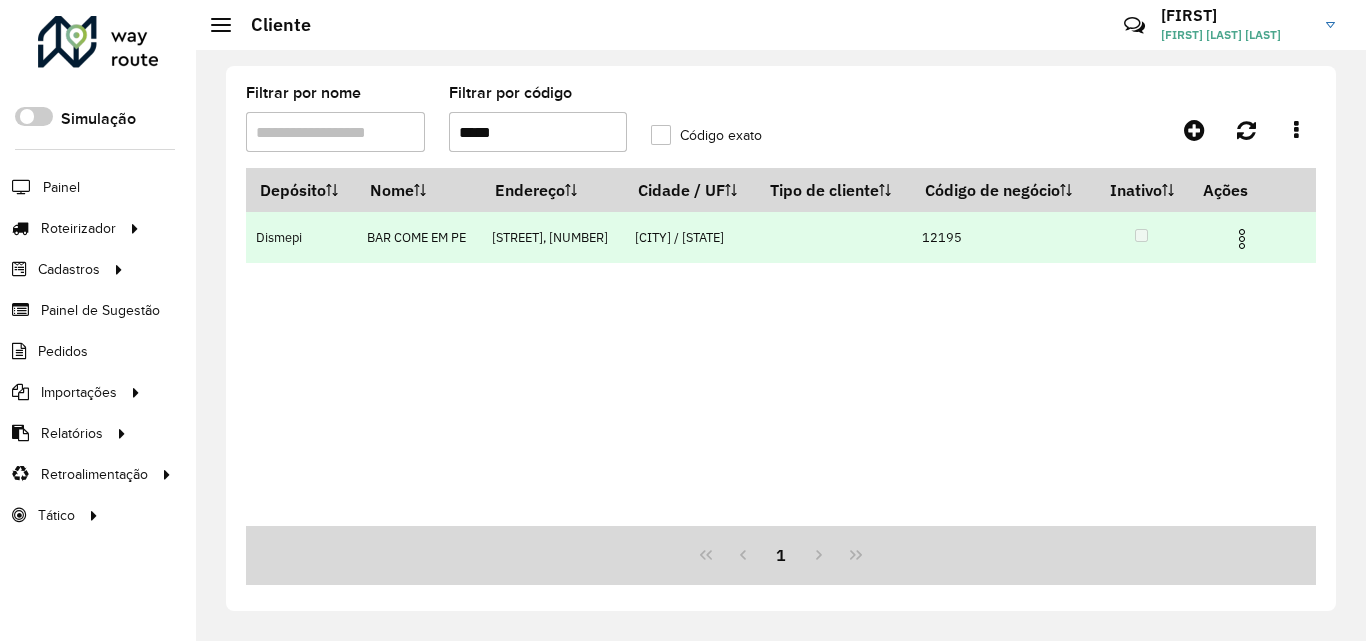 click at bounding box center (1242, 239) 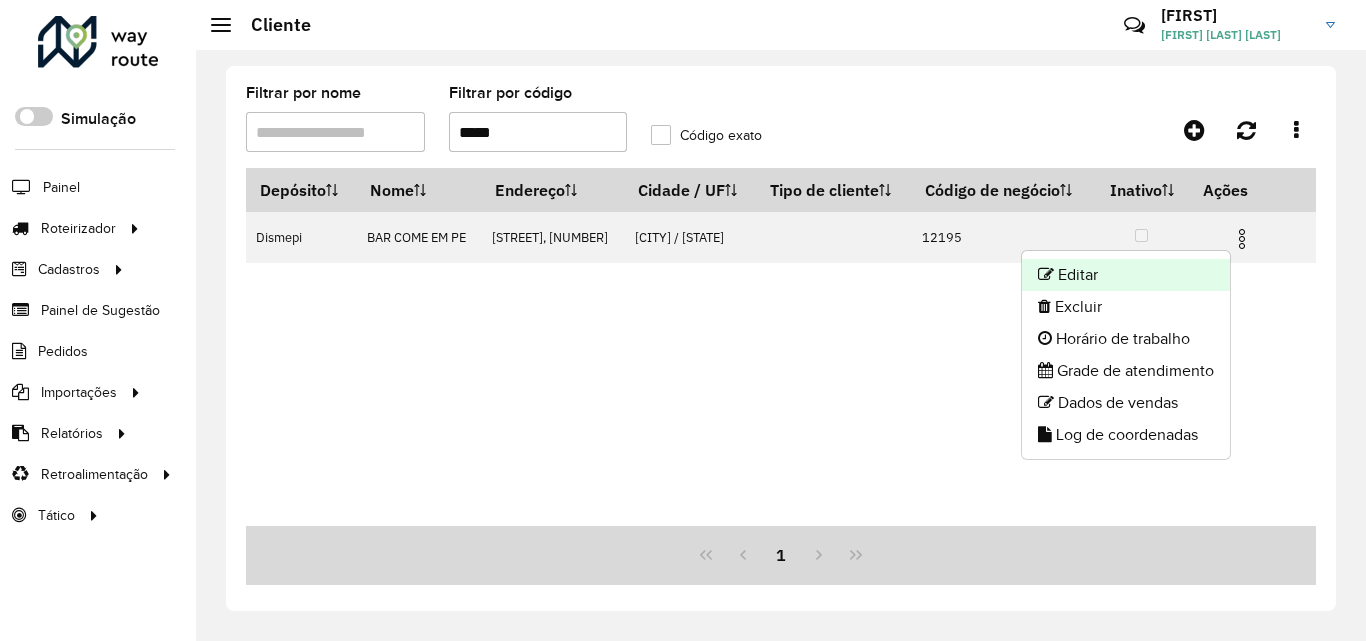 click on "Editar" 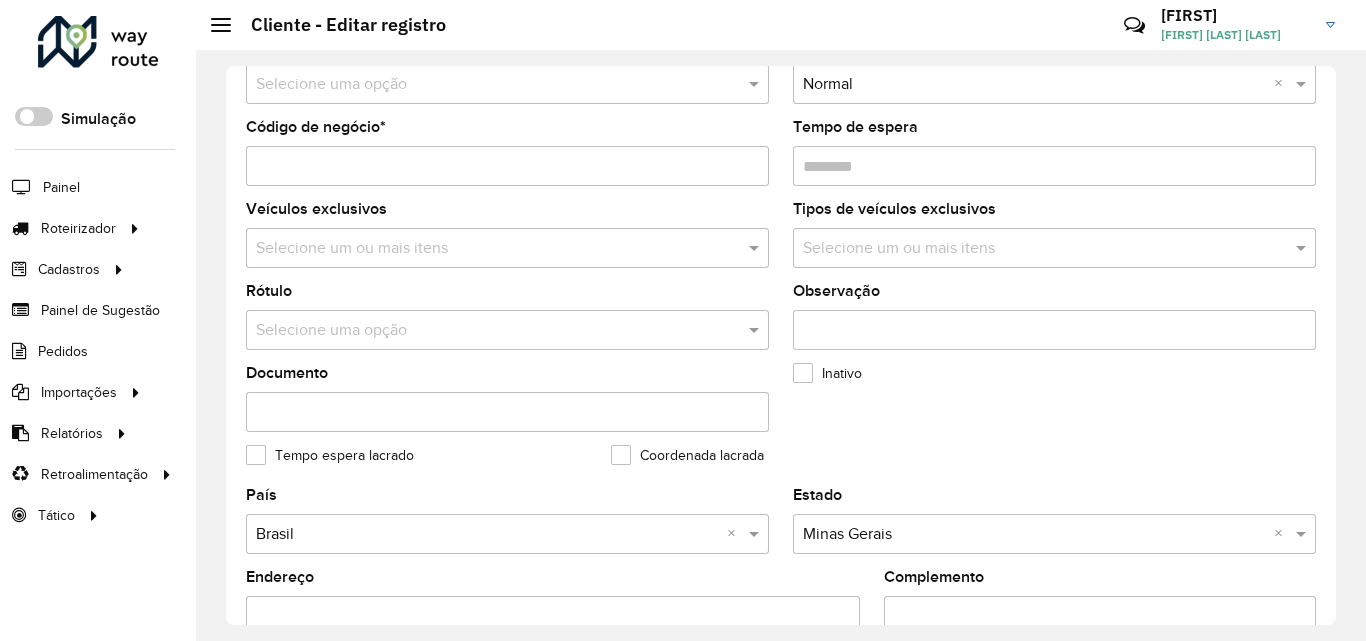 scroll, scrollTop: 800, scrollLeft: 0, axis: vertical 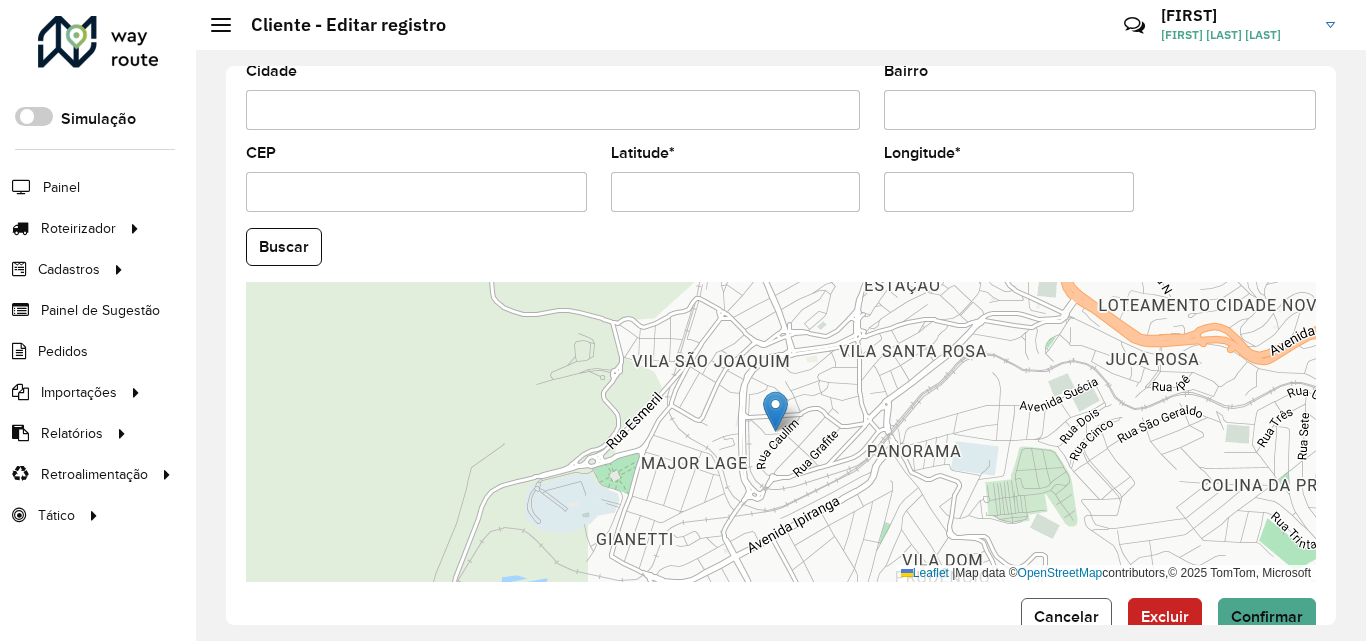 click on "Cancelar" 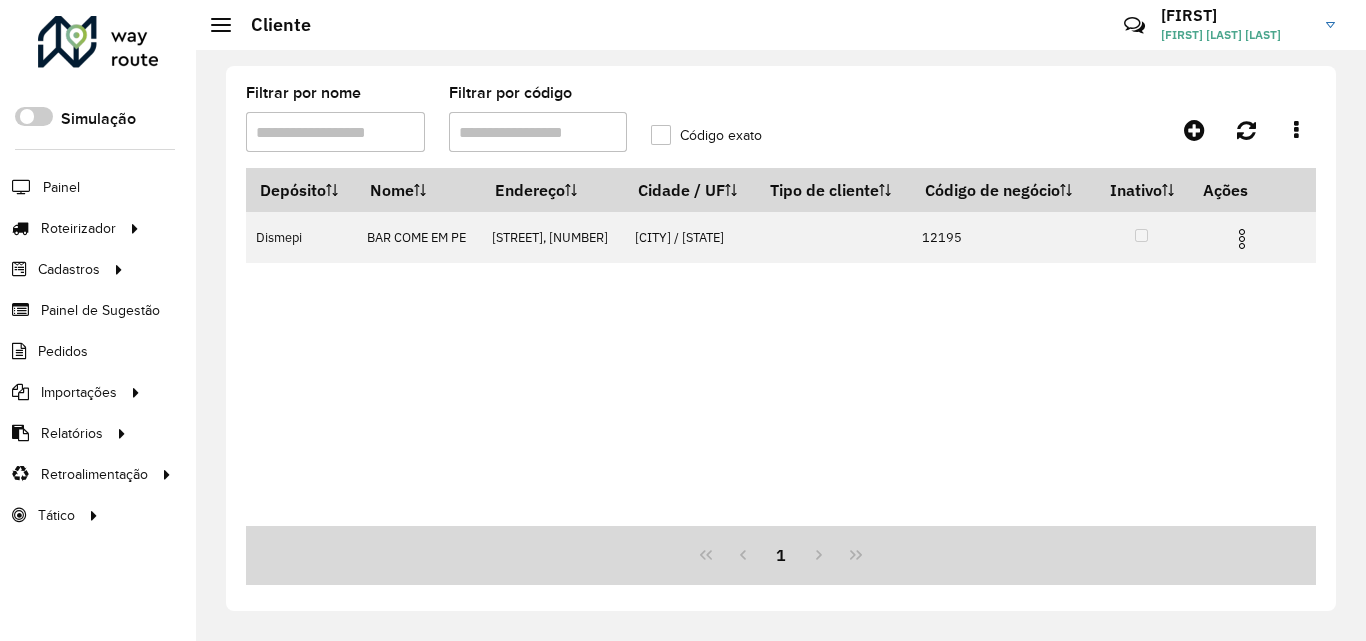 drag, startPoint x: 500, startPoint y: 145, endPoint x: 353, endPoint y: 154, distance: 147.27525 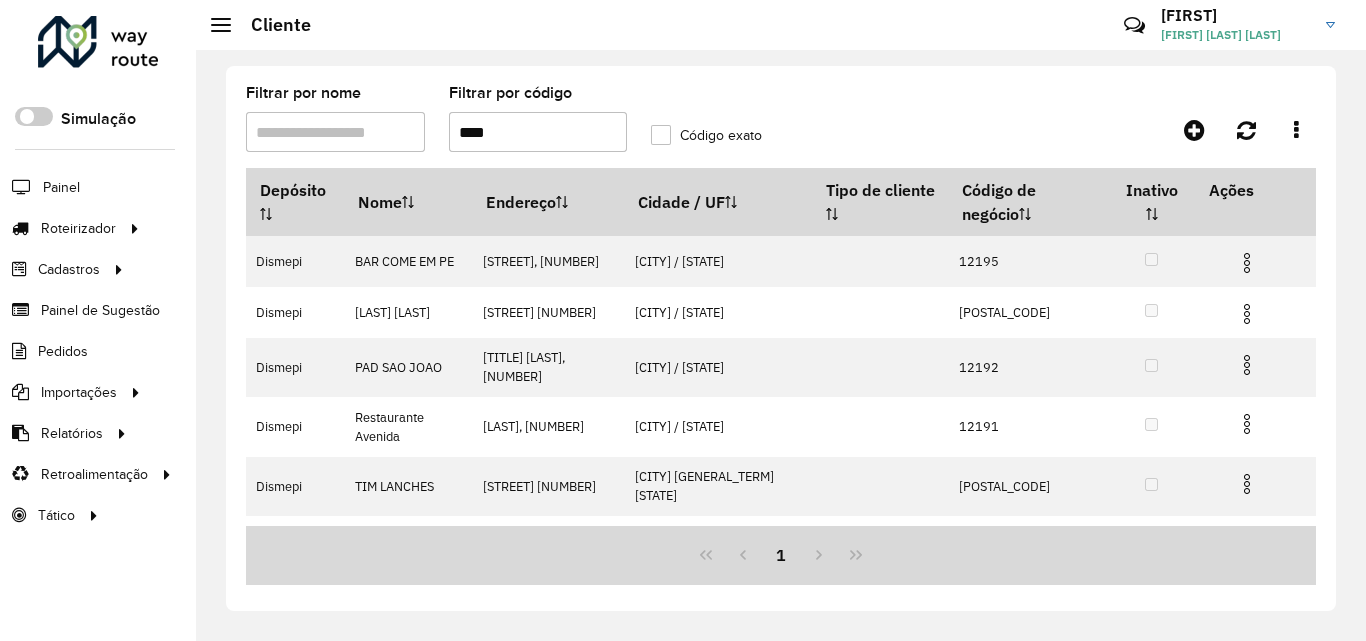 type on "*****" 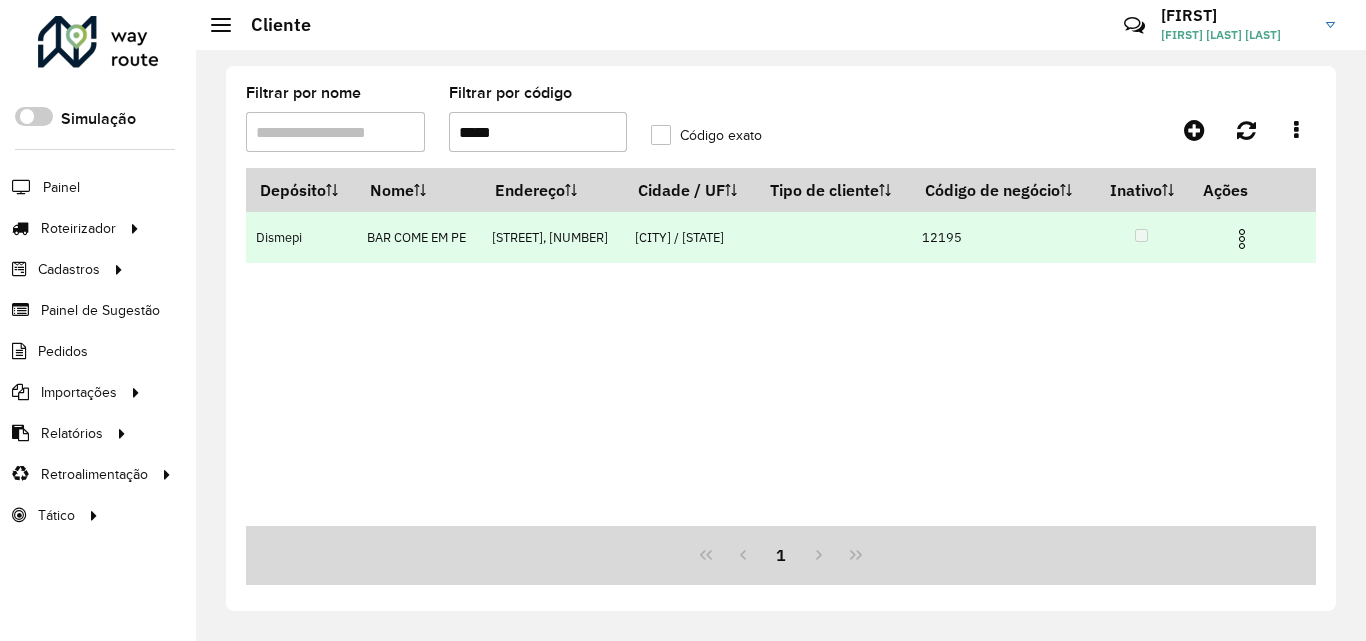 click at bounding box center (1242, 239) 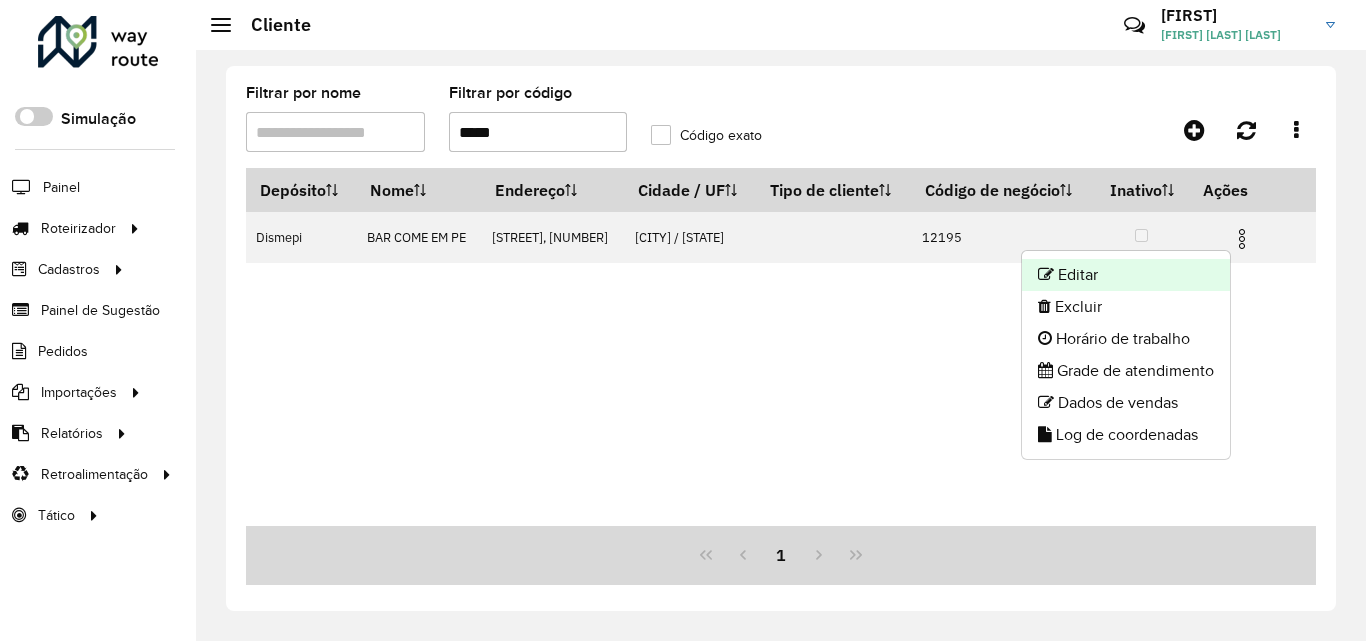 click on "Editar" 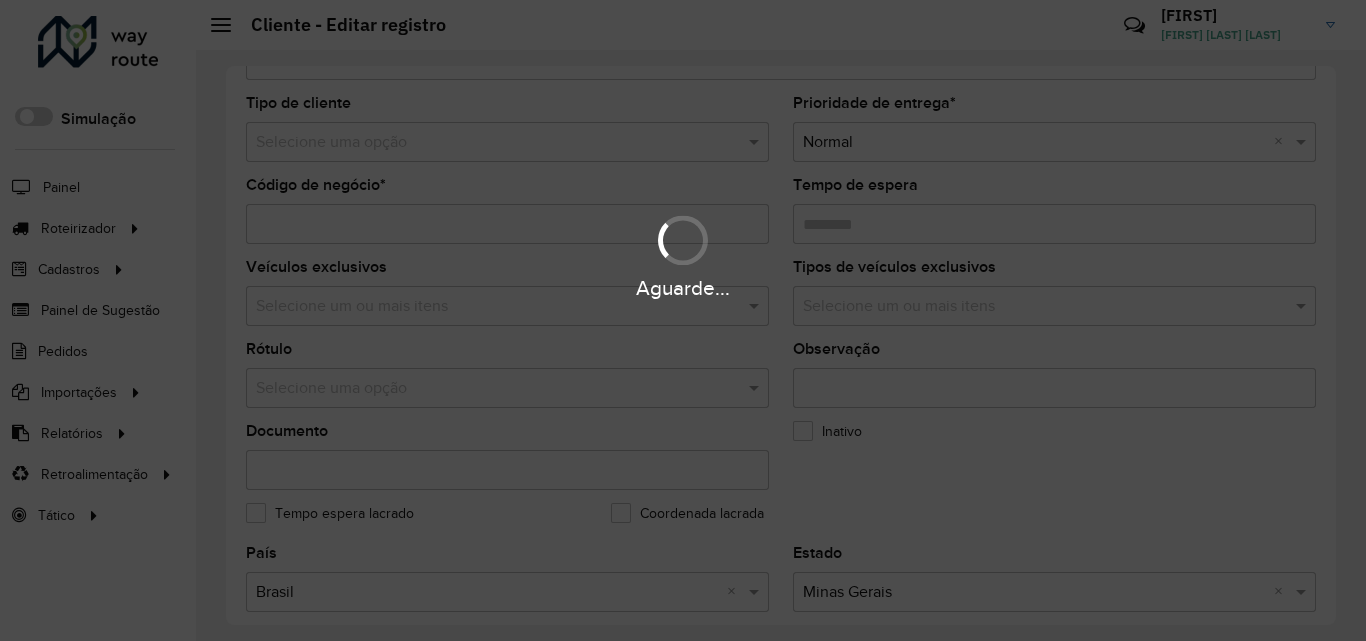 scroll, scrollTop: 800, scrollLeft: 0, axis: vertical 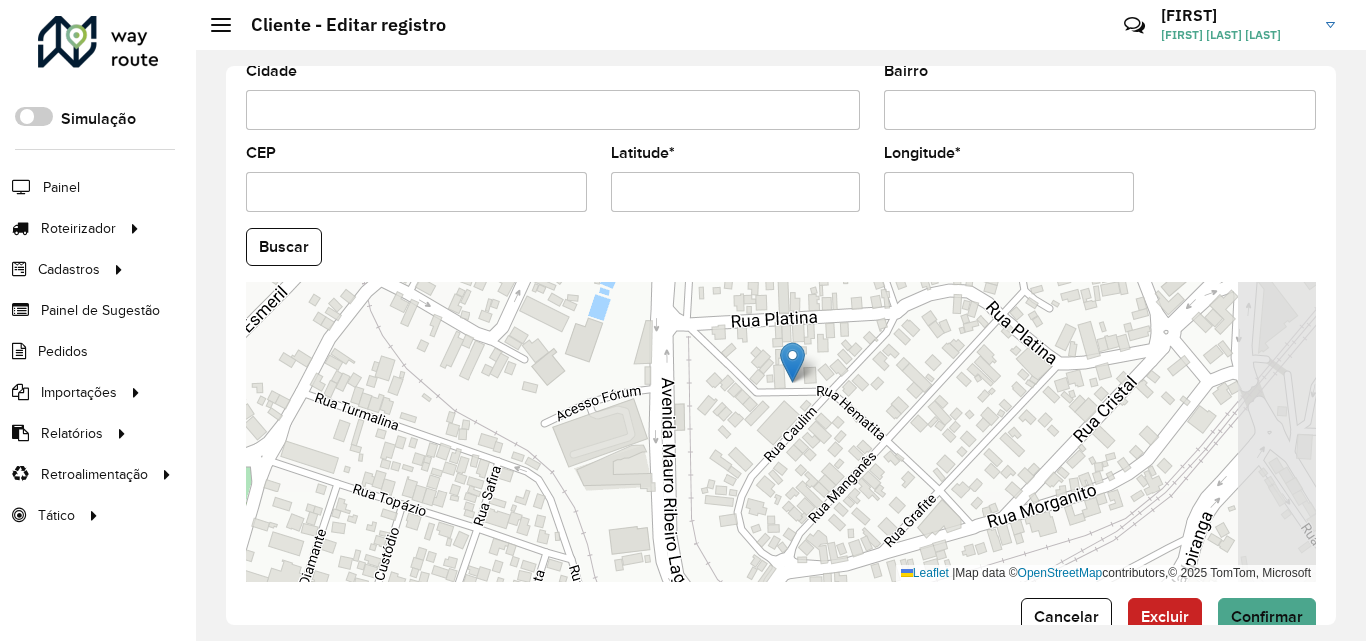 drag, startPoint x: 785, startPoint y: 425, endPoint x: 742, endPoint y: 460, distance: 55.443665 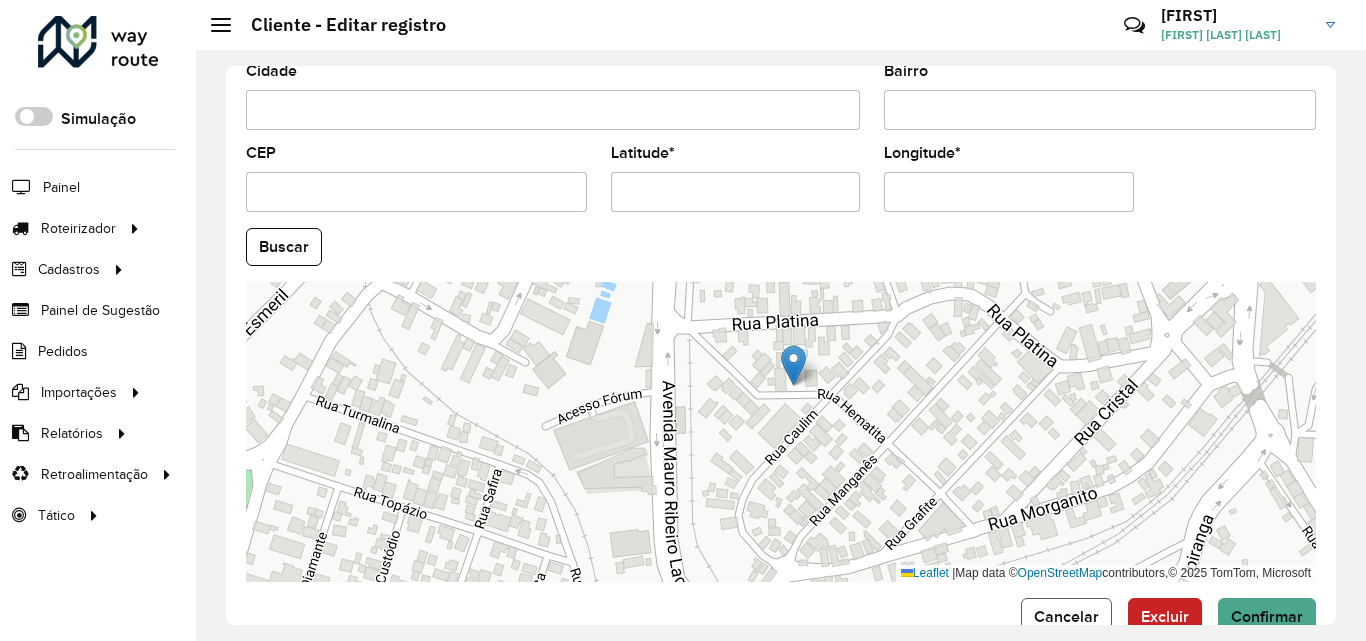 click on "Cancelar" 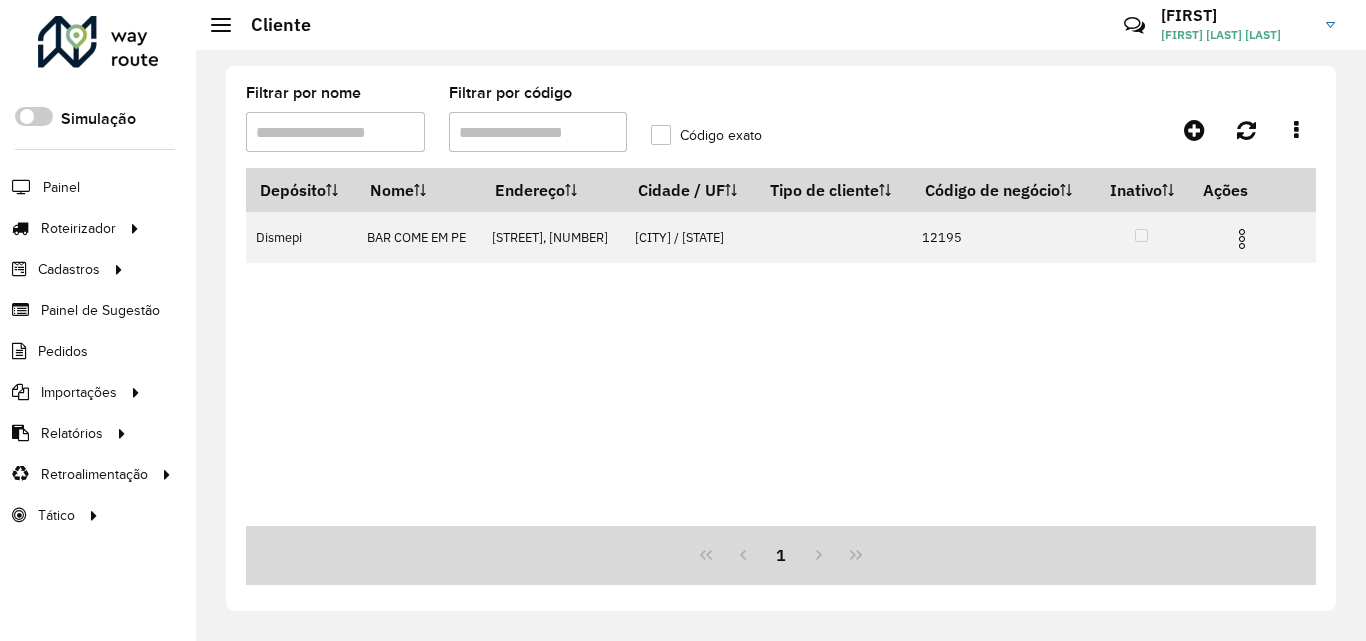 drag, startPoint x: 512, startPoint y: 132, endPoint x: 427, endPoint y: 145, distance: 85.98837 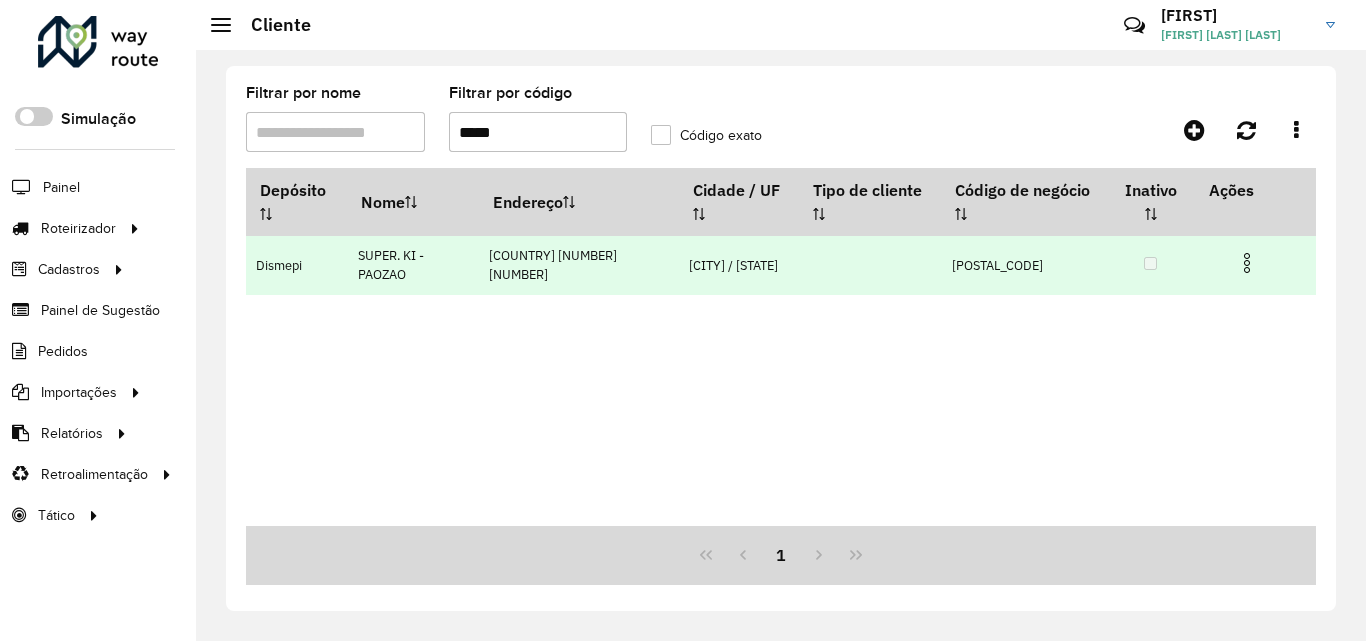 type on "*****" 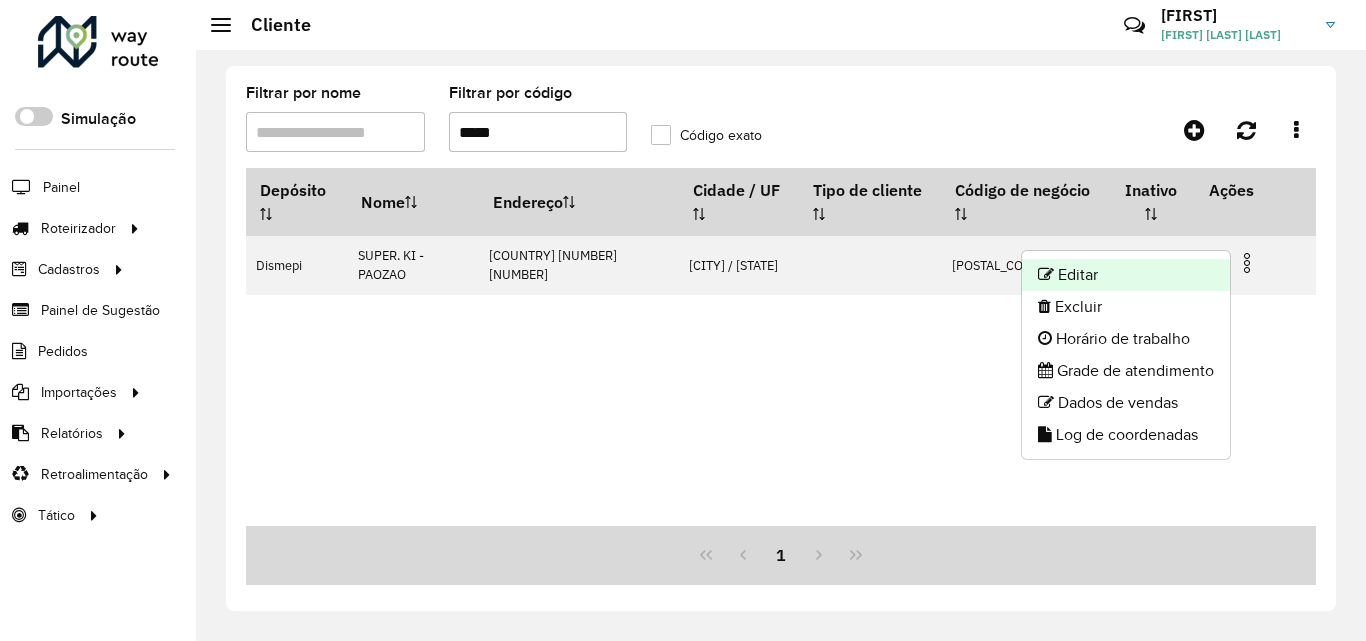 click on "Editar" 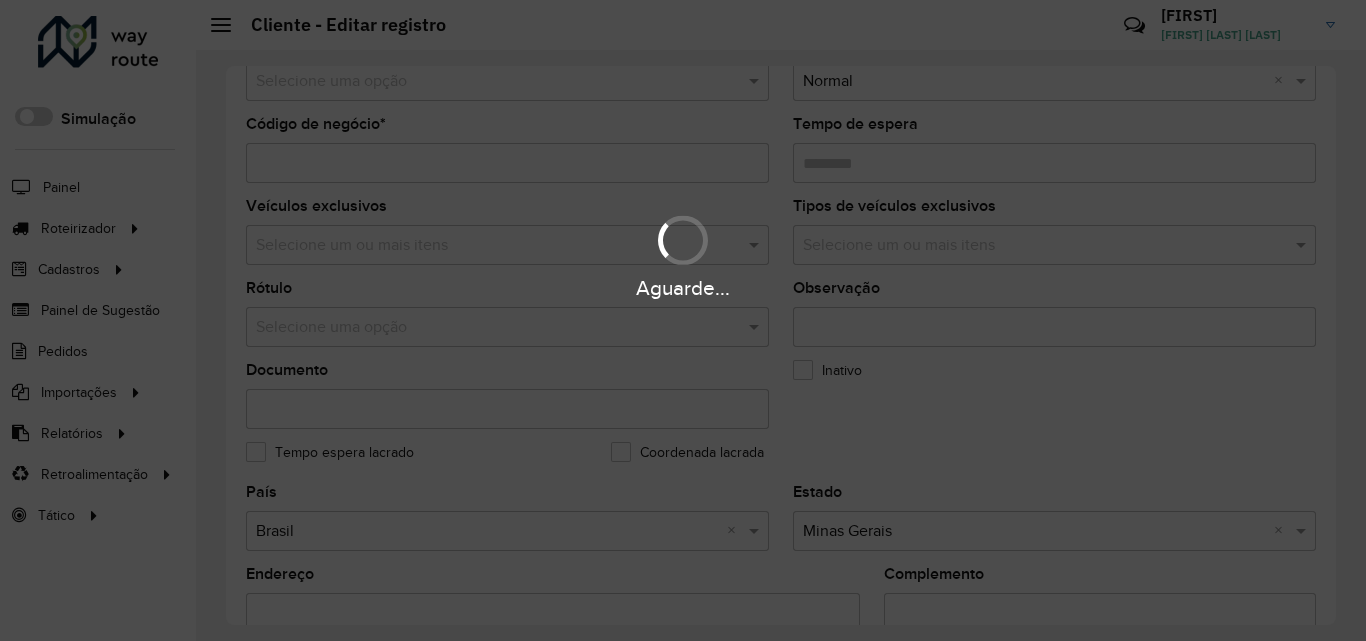 scroll, scrollTop: 800, scrollLeft: 0, axis: vertical 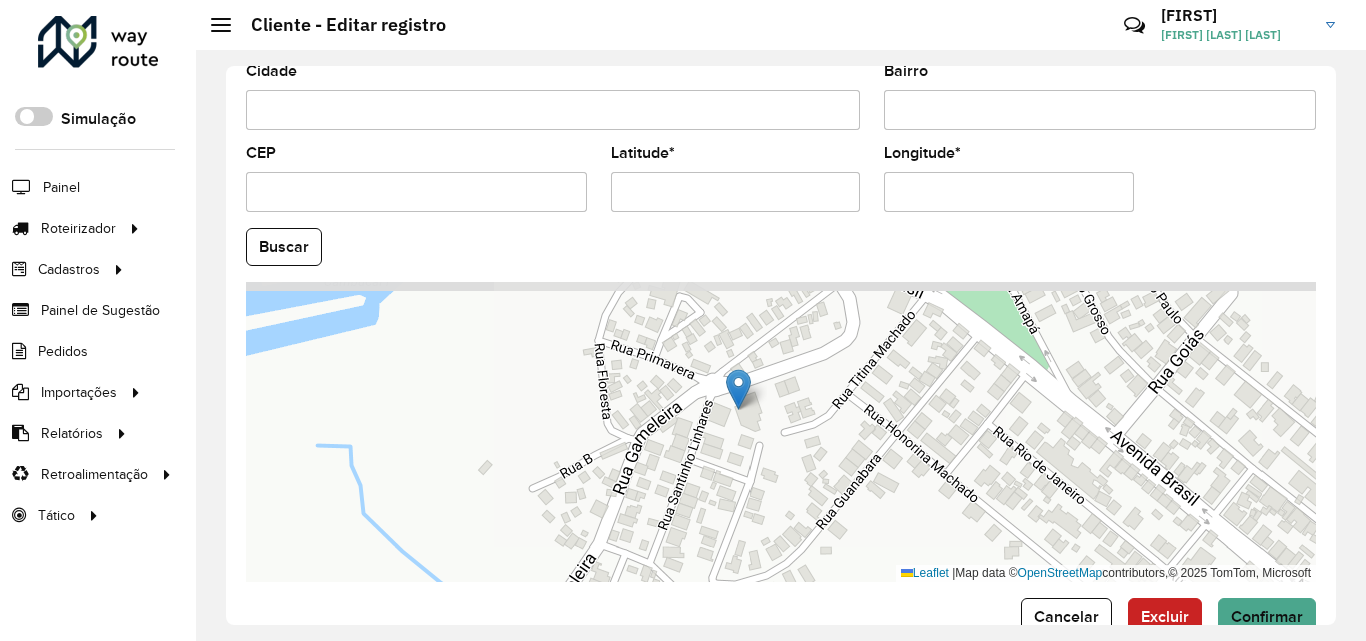 drag, startPoint x: 772, startPoint y: 426, endPoint x: 764, endPoint y: 479, distance: 53.600372 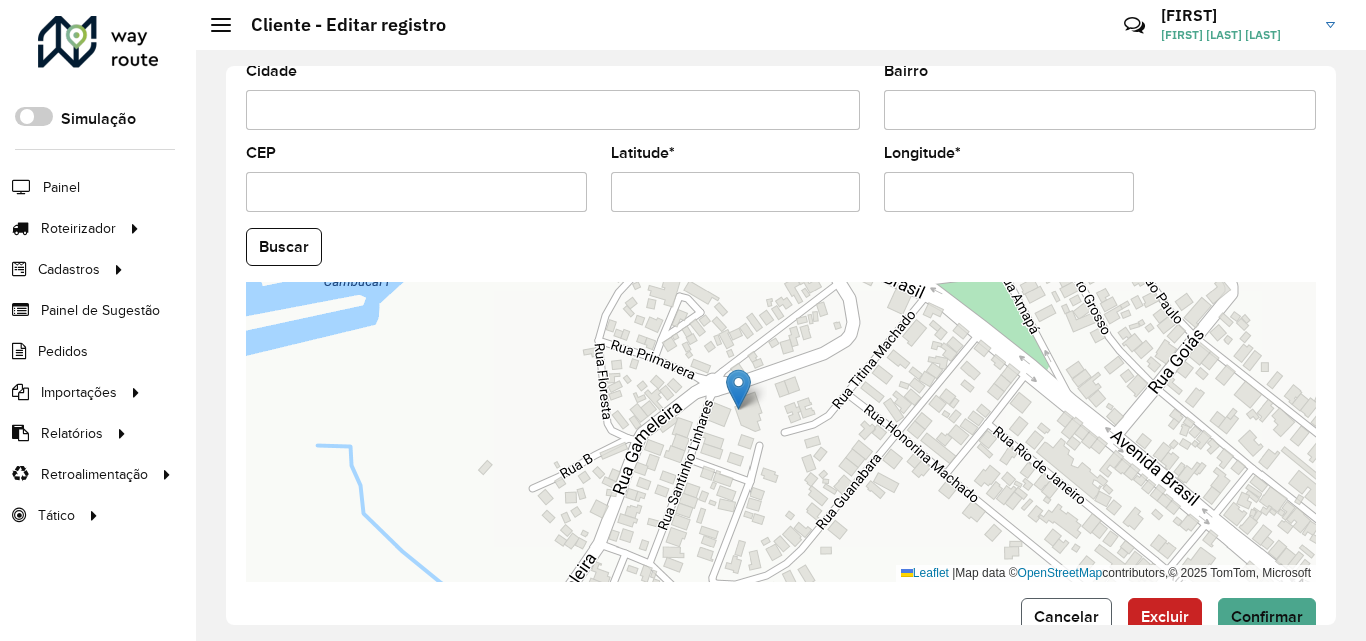 click on "Cancelar" 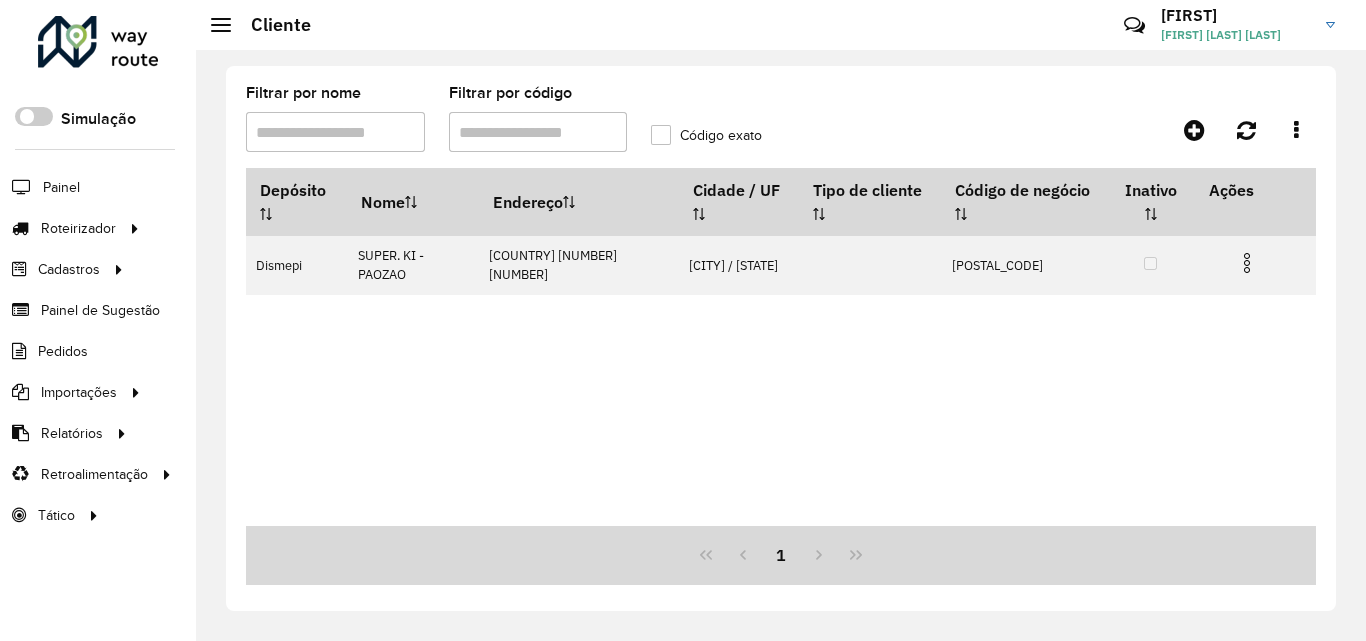 drag, startPoint x: 502, startPoint y: 133, endPoint x: 344, endPoint y: 135, distance: 158.01266 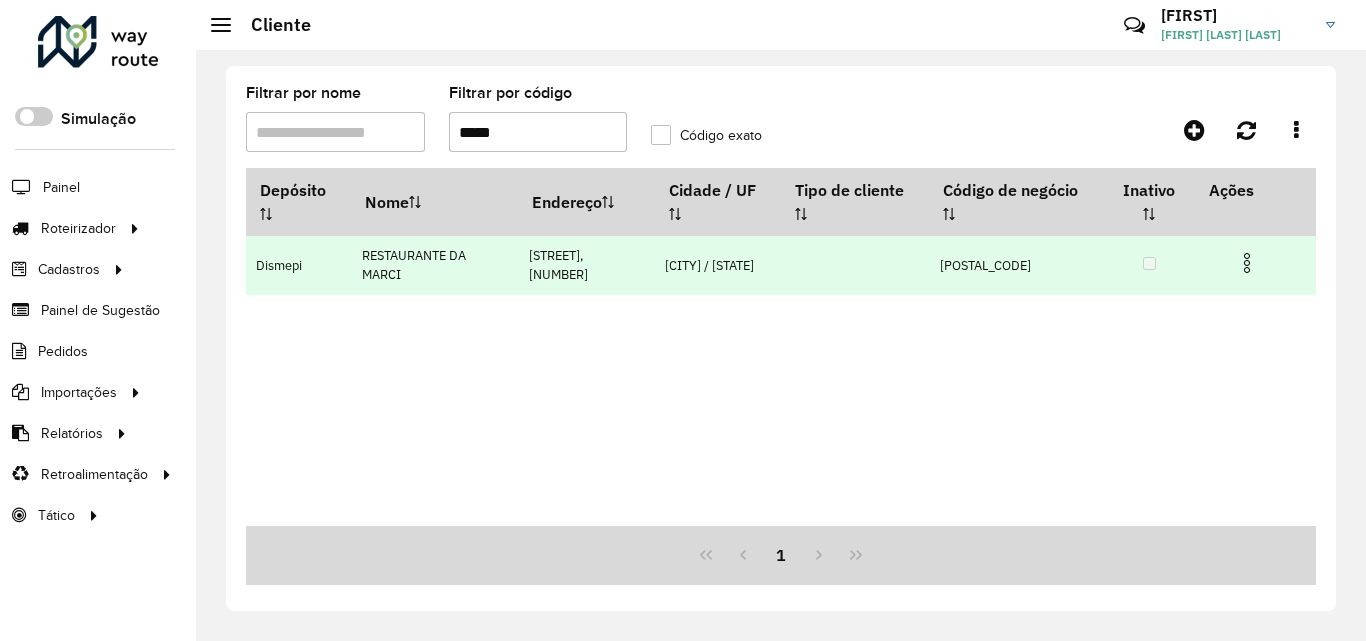 type on "*****" 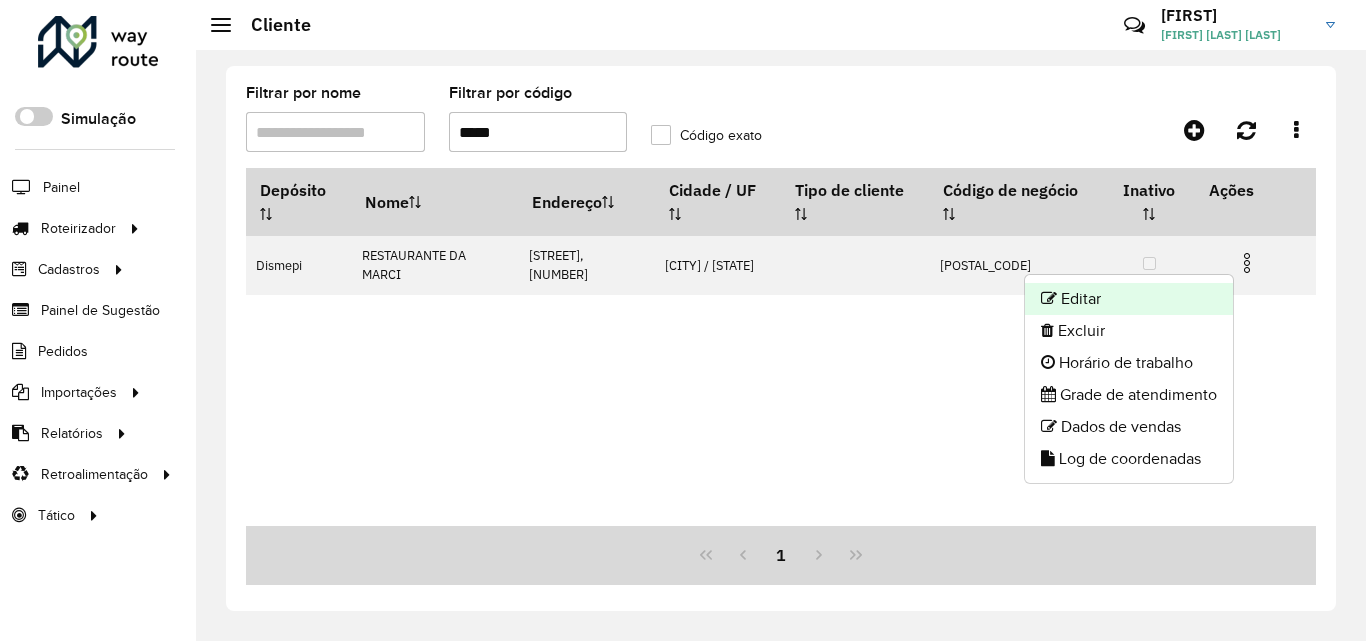 click on "Editar" 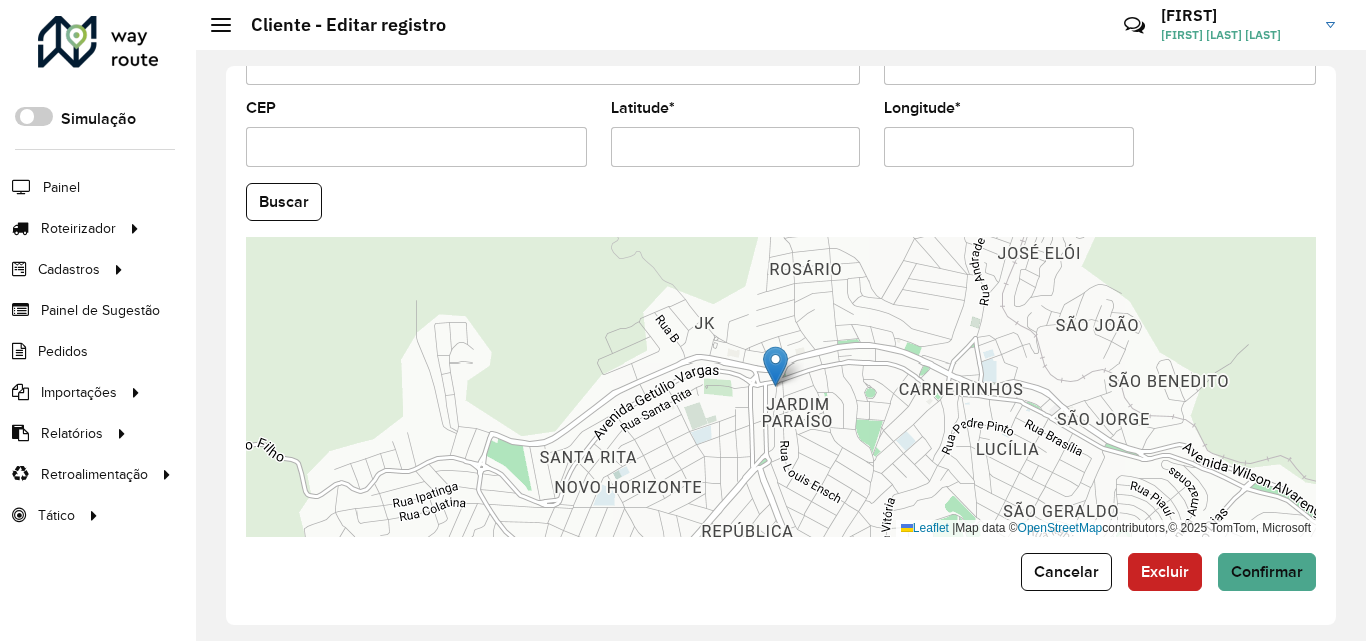 scroll, scrollTop: 847, scrollLeft: 0, axis: vertical 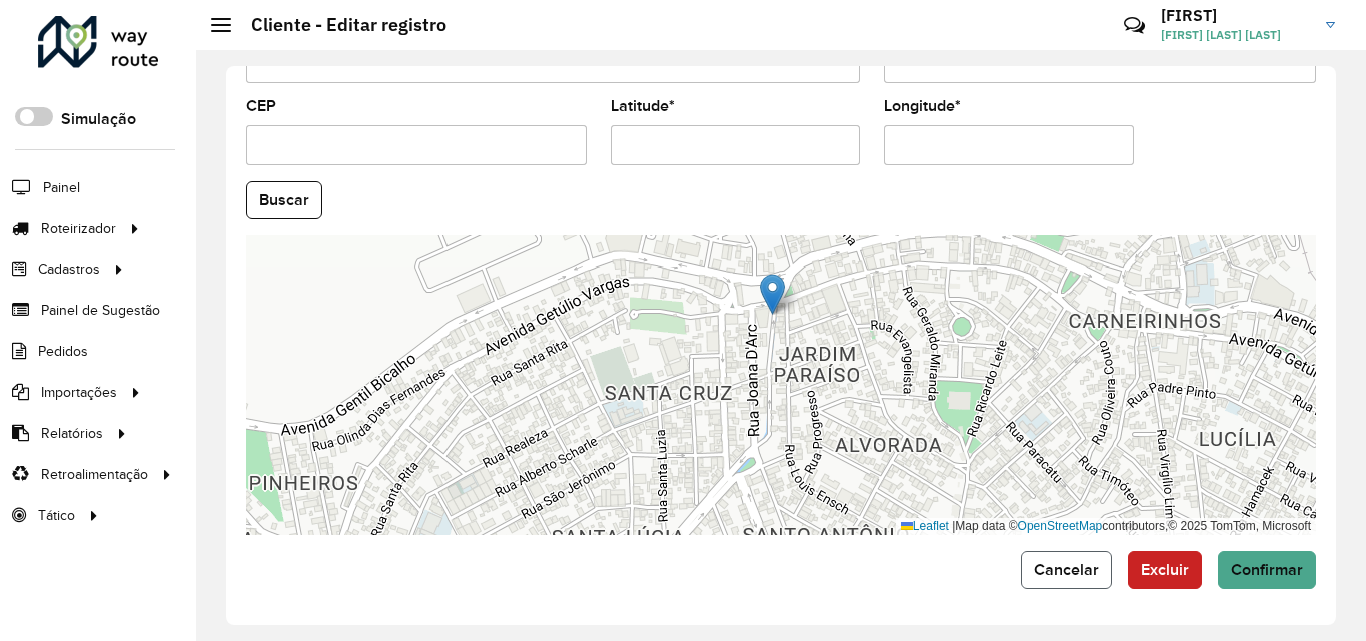 click on "Cancelar" 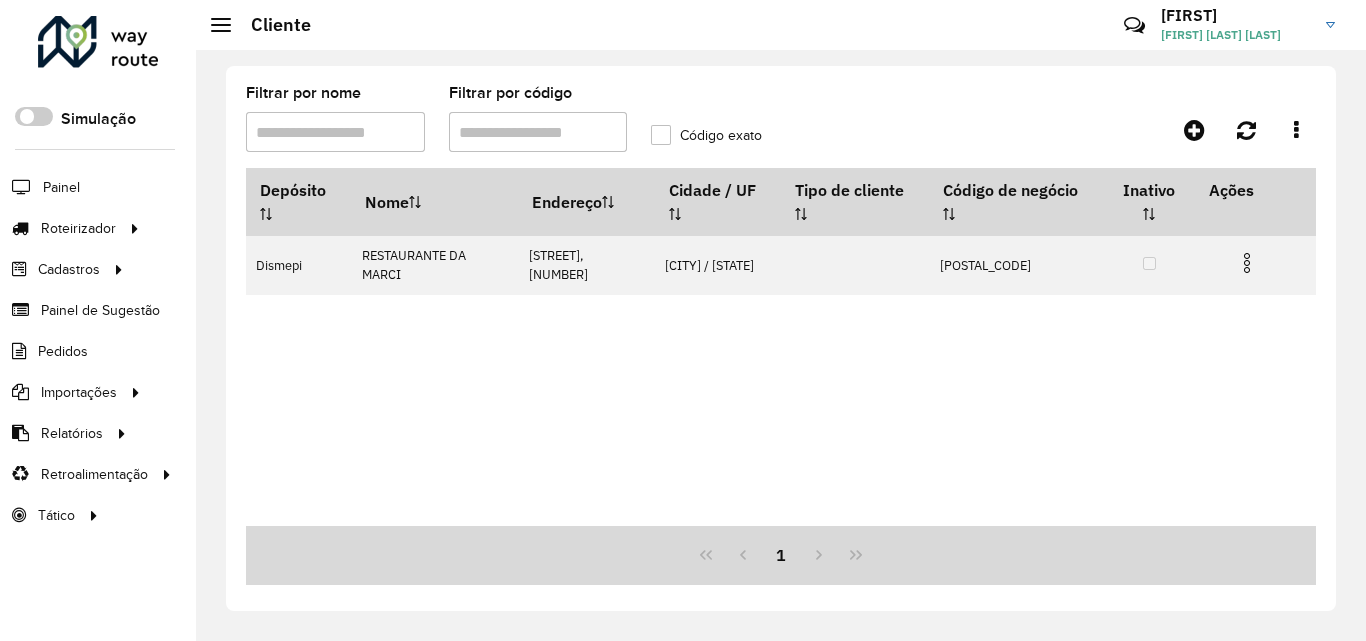drag, startPoint x: 539, startPoint y: 118, endPoint x: 438, endPoint y: 129, distance: 101.597244 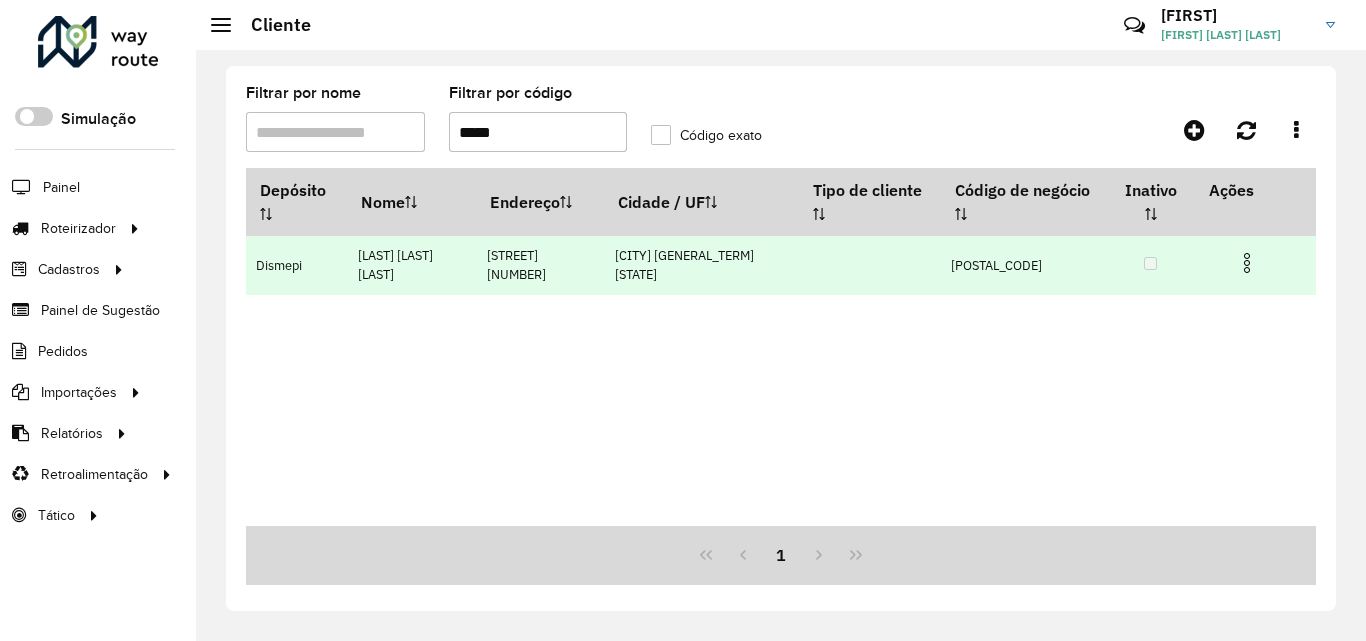type on "*****" 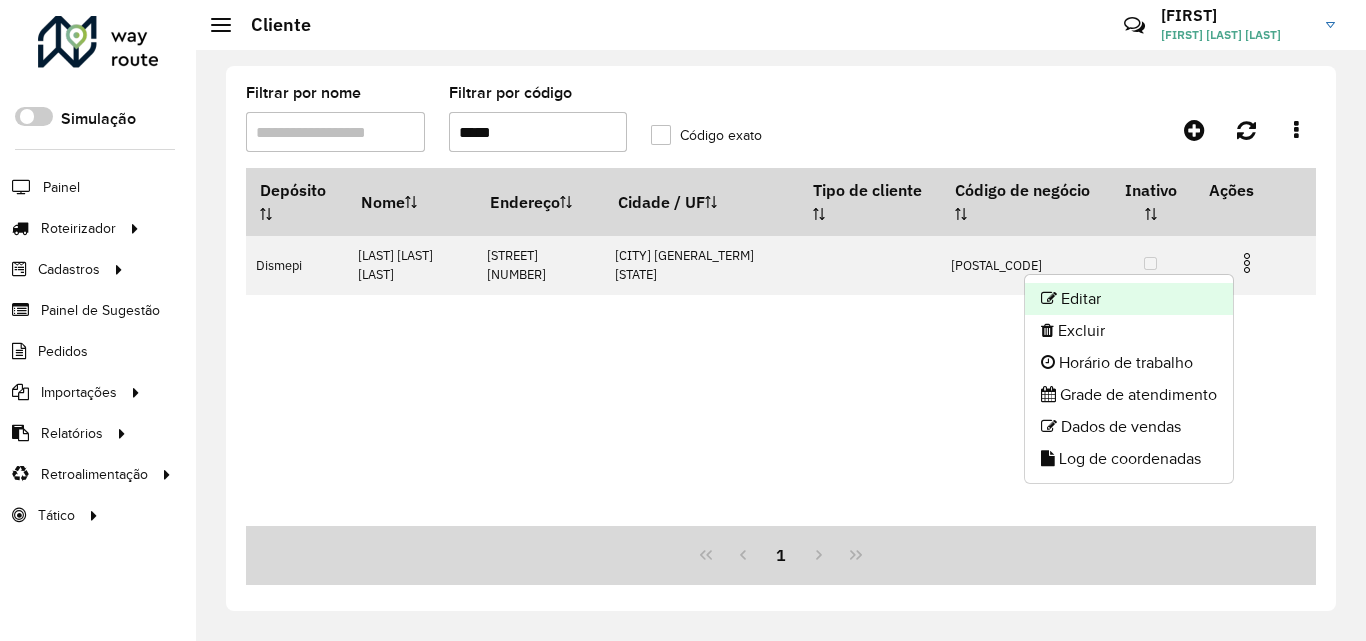 click on "Editar" 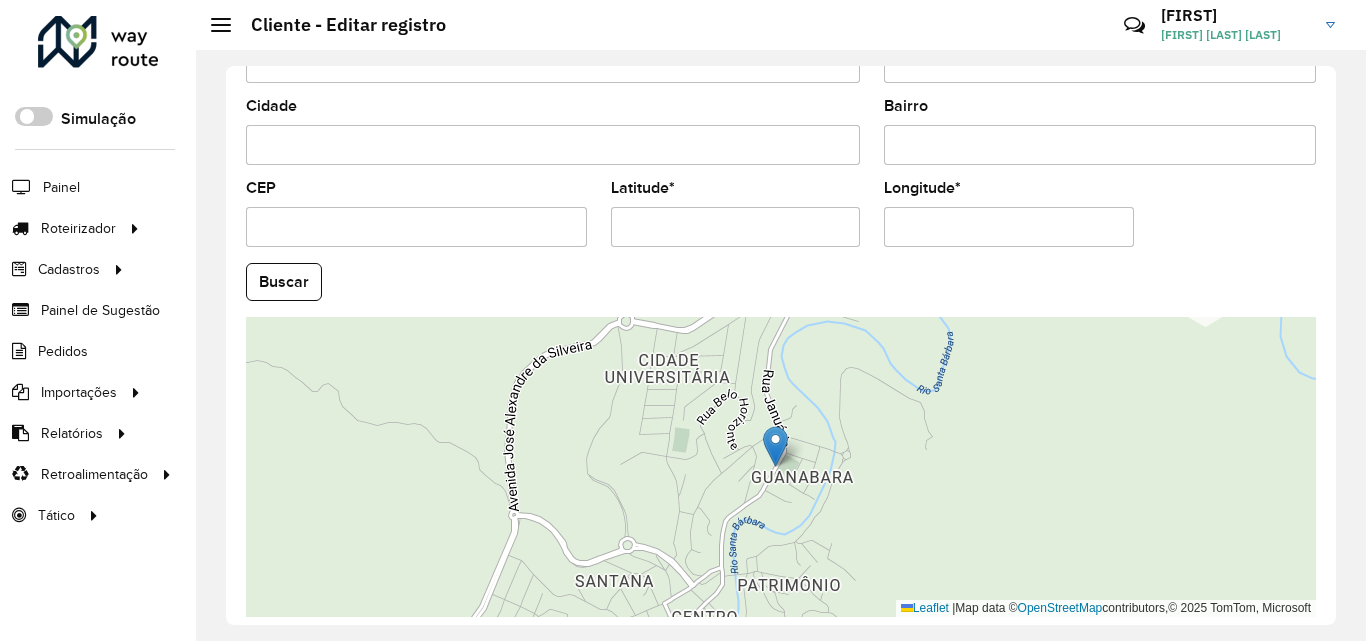 scroll, scrollTop: 800, scrollLeft: 0, axis: vertical 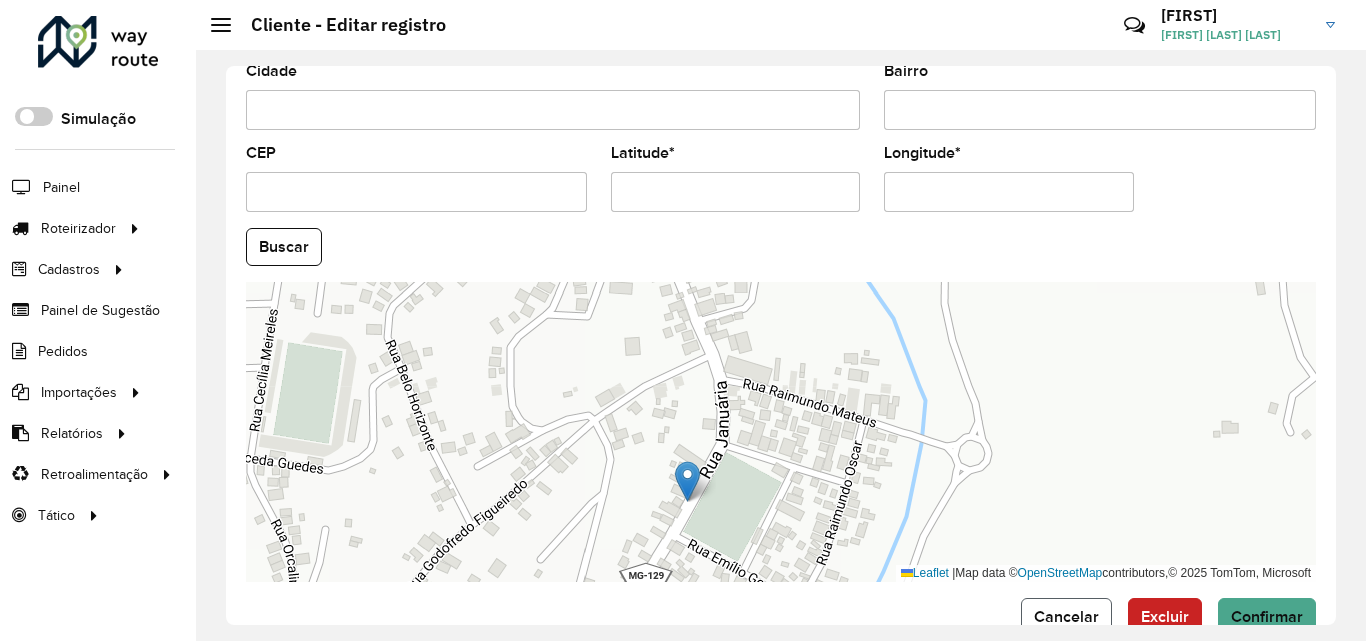 click on "Cancelar" 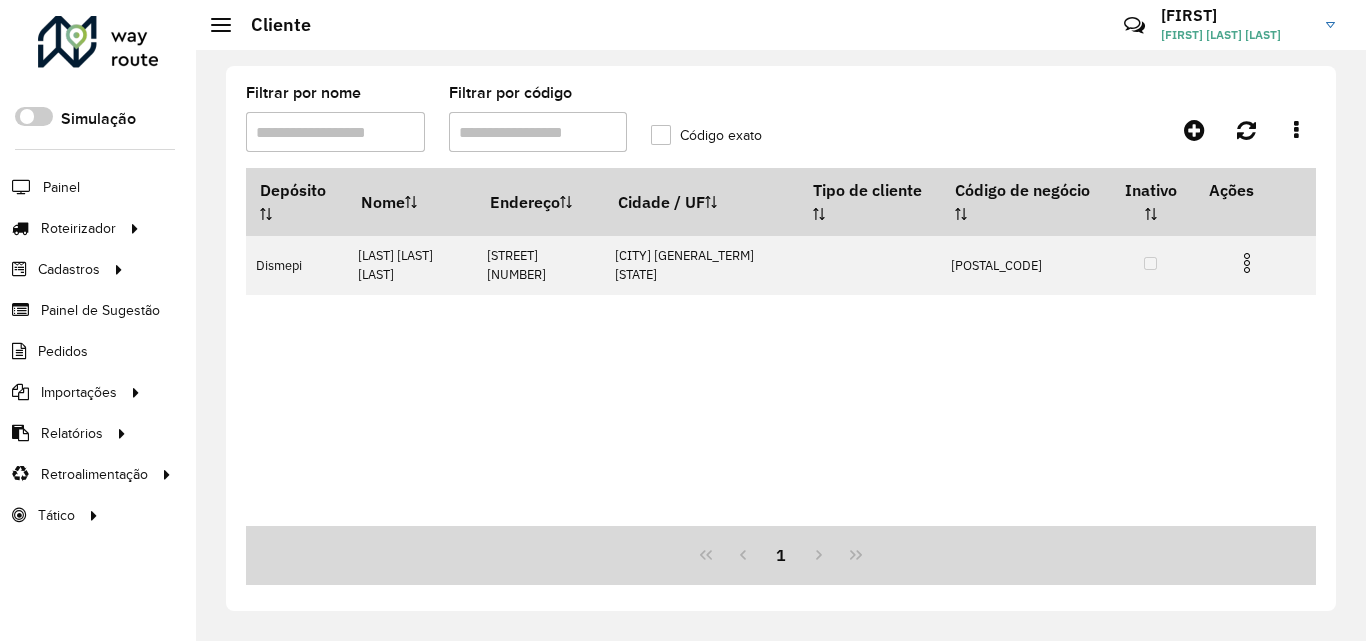 click on "Cliente Críticas? Dúvidas? Elogios? Sugestões? Entre em contato conosco! [FIRST] [FIRST] [LAST] [LAST]" 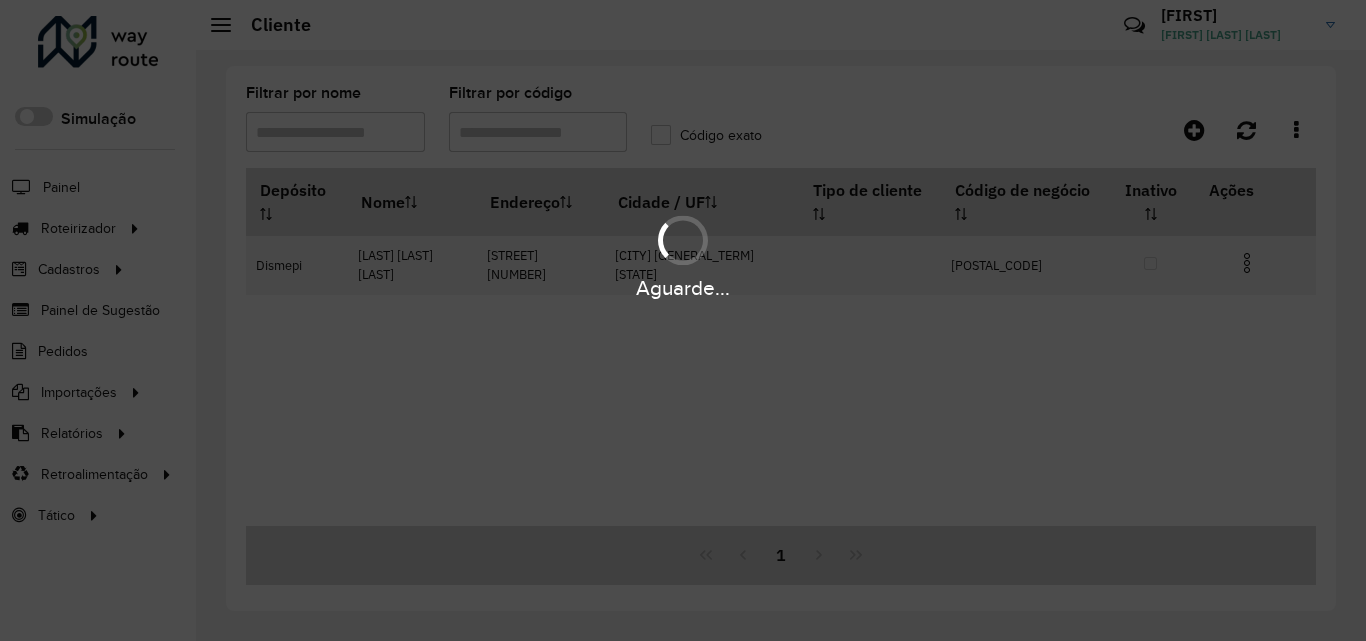 type 